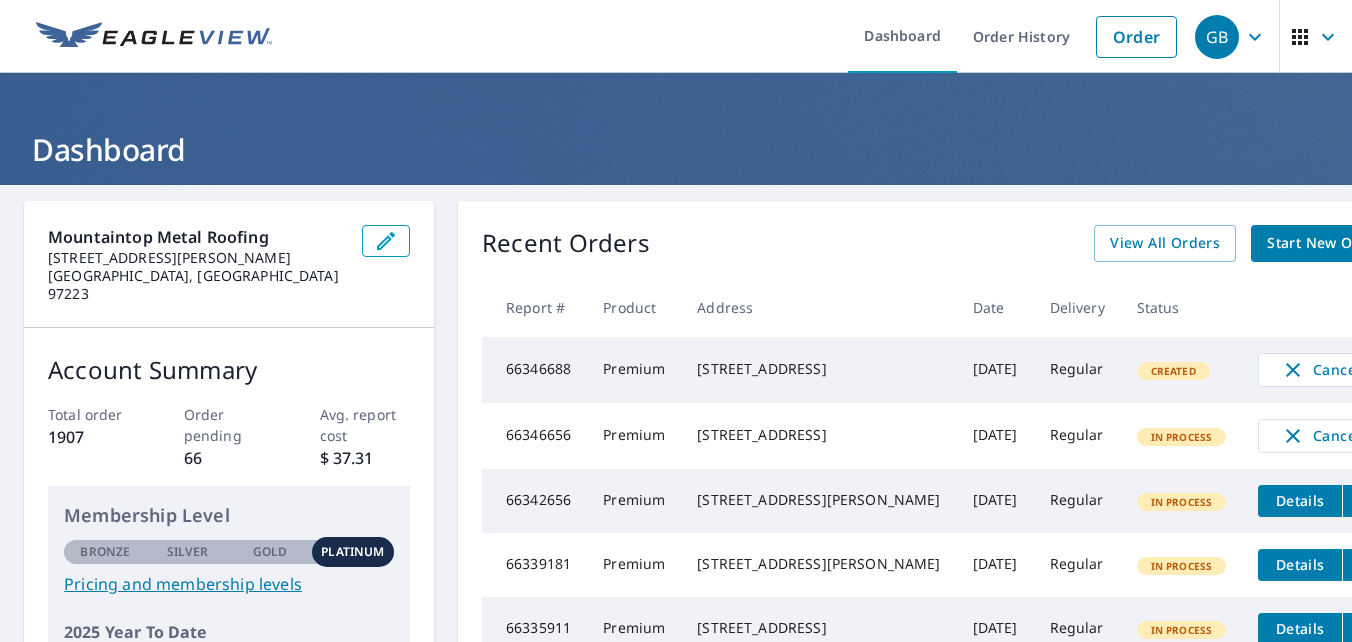scroll, scrollTop: 0, scrollLeft: 0, axis: both 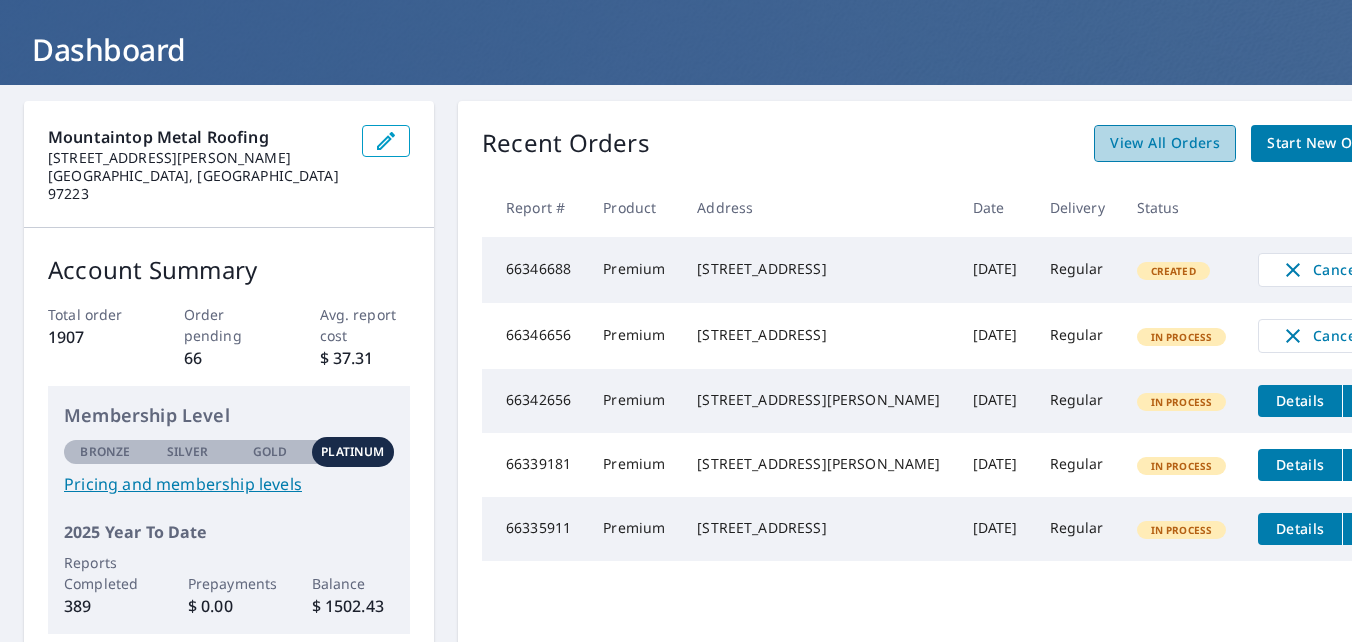click on "View All Orders" at bounding box center (1165, 143) 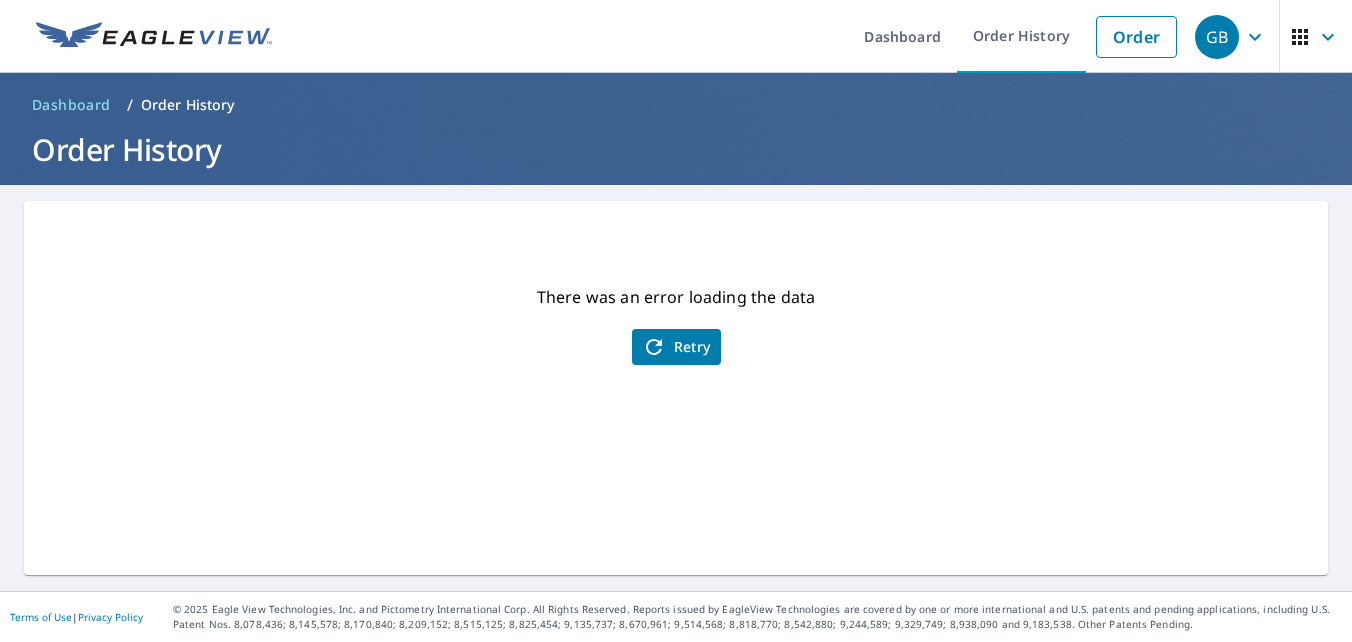 scroll, scrollTop: 0, scrollLeft: 0, axis: both 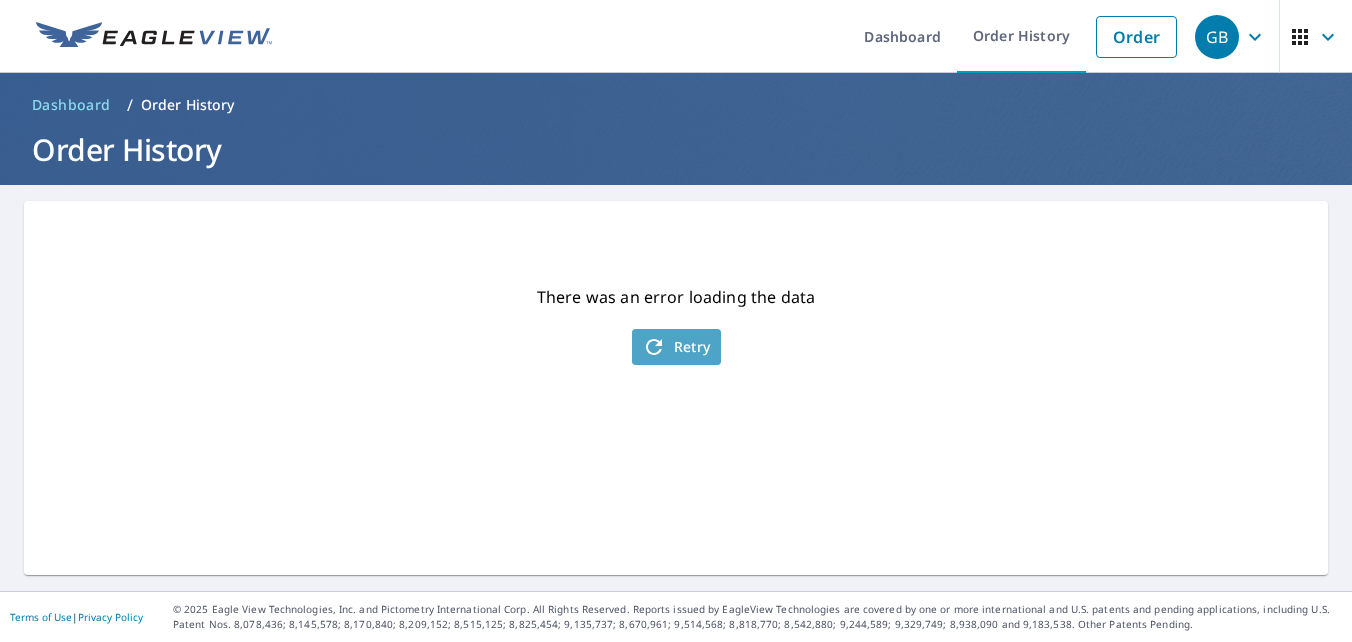 click on "Retry" at bounding box center (676, 347) 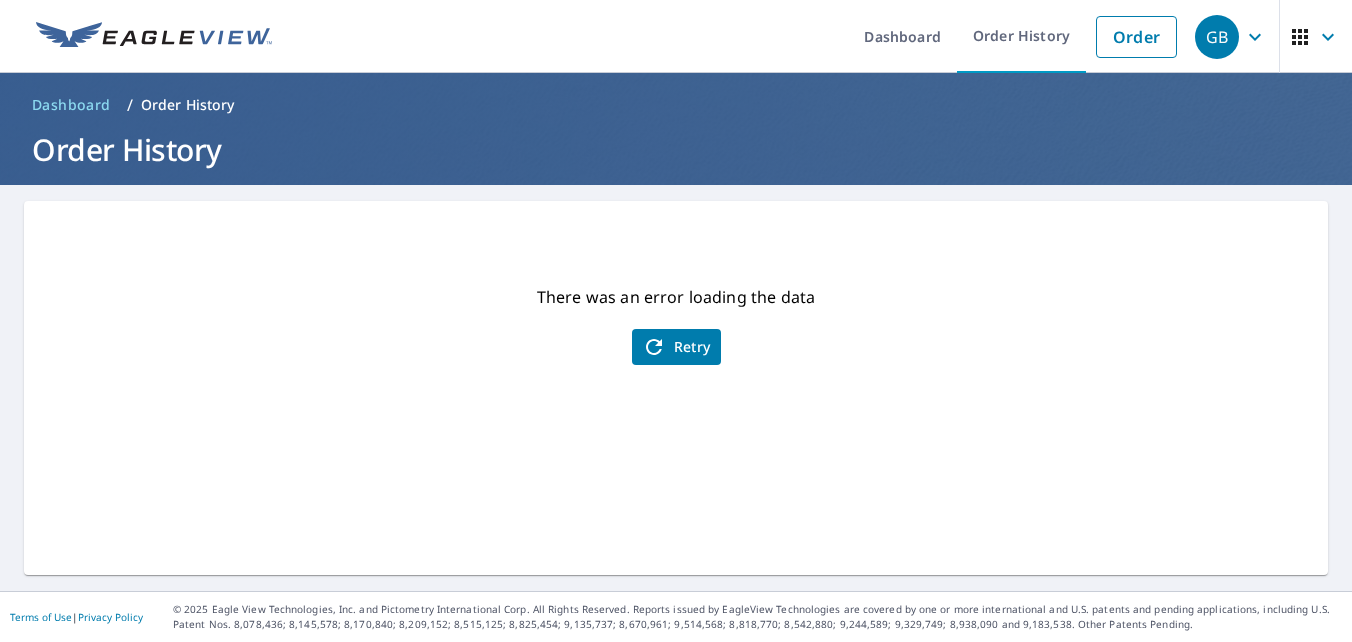 click on "Retry" at bounding box center (676, 347) 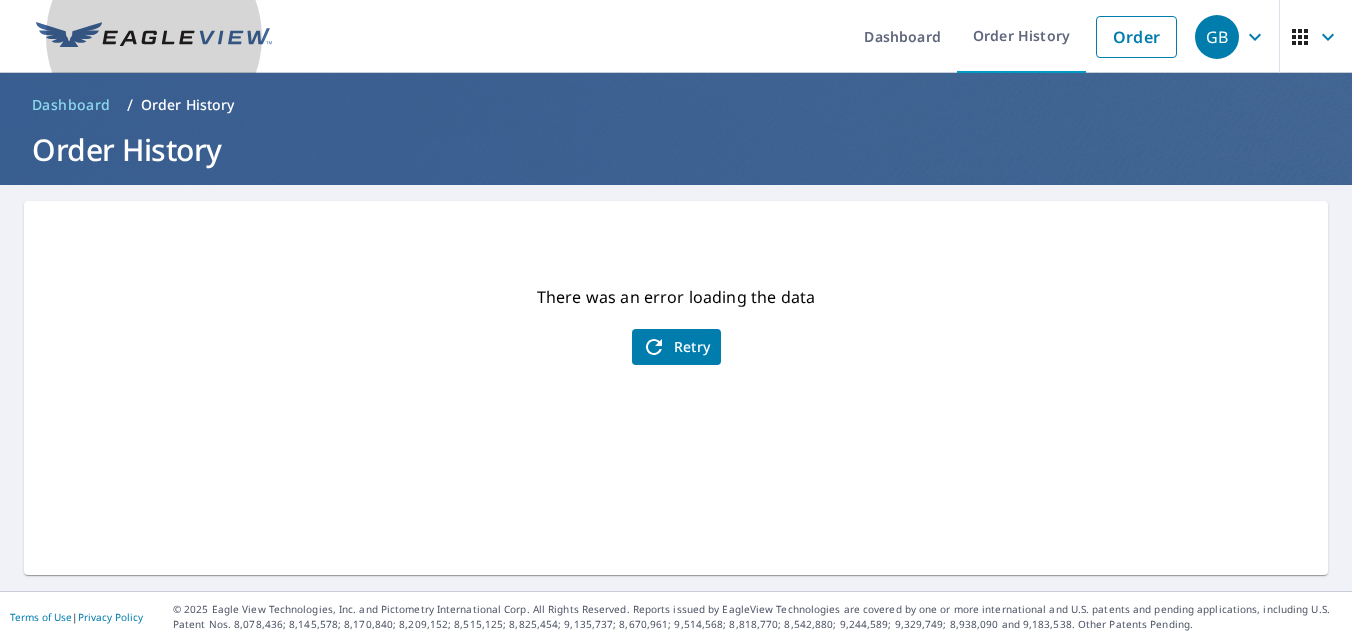 click at bounding box center [154, 37] 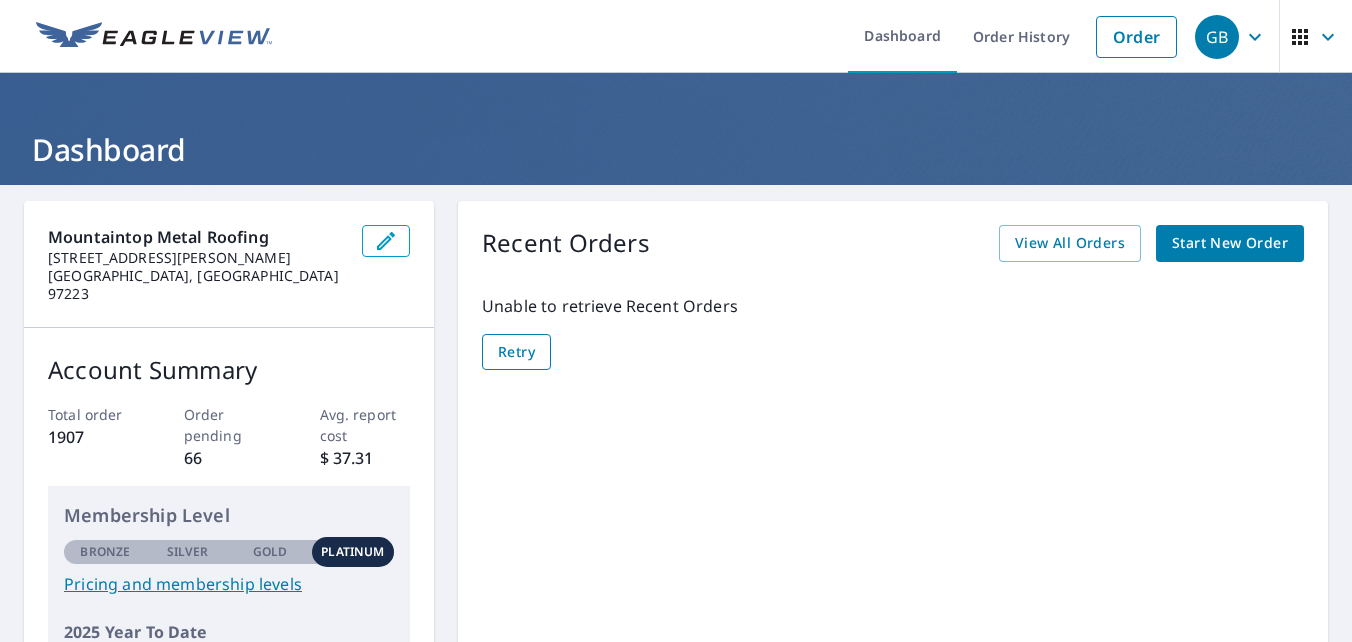 click on "Retry" at bounding box center [516, 352] 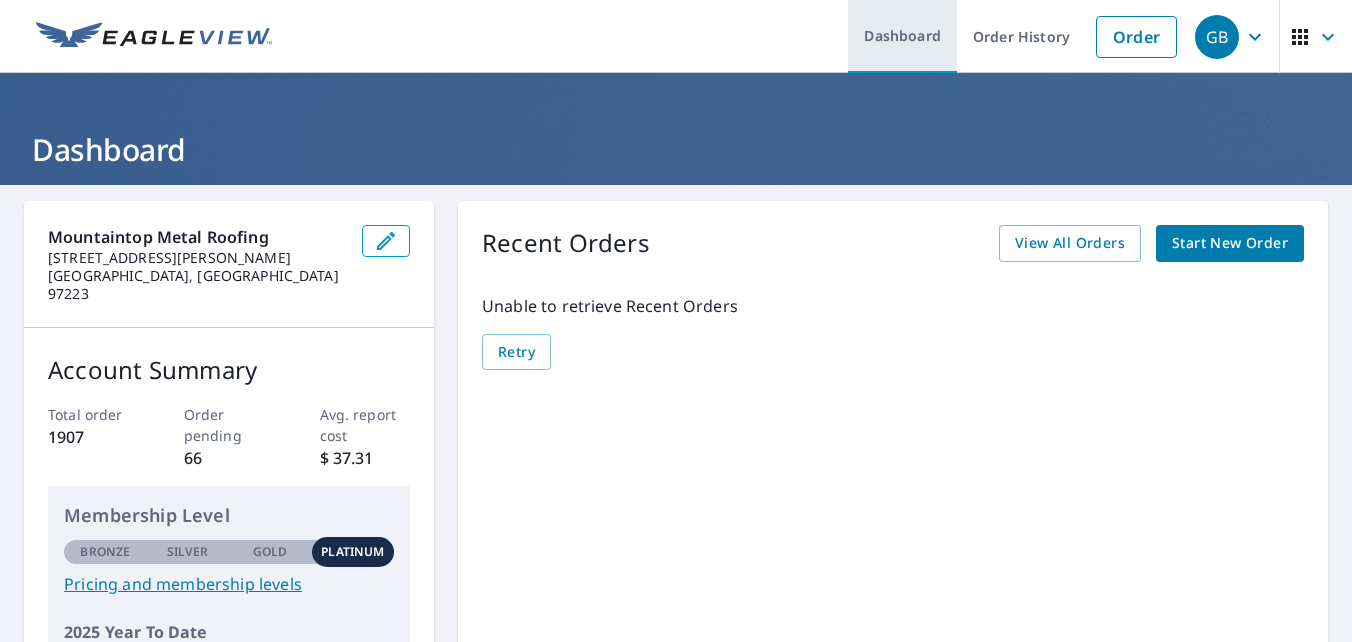 click on "Dashboard" at bounding box center (902, 36) 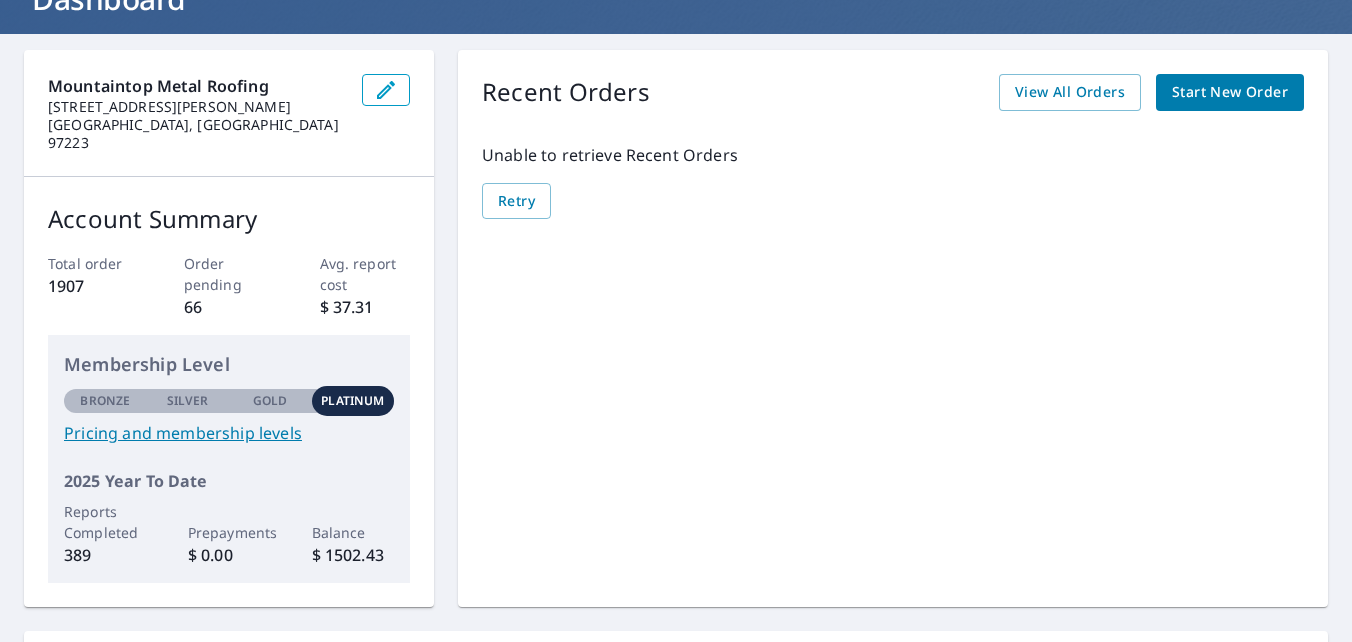 scroll, scrollTop: 51, scrollLeft: 0, axis: vertical 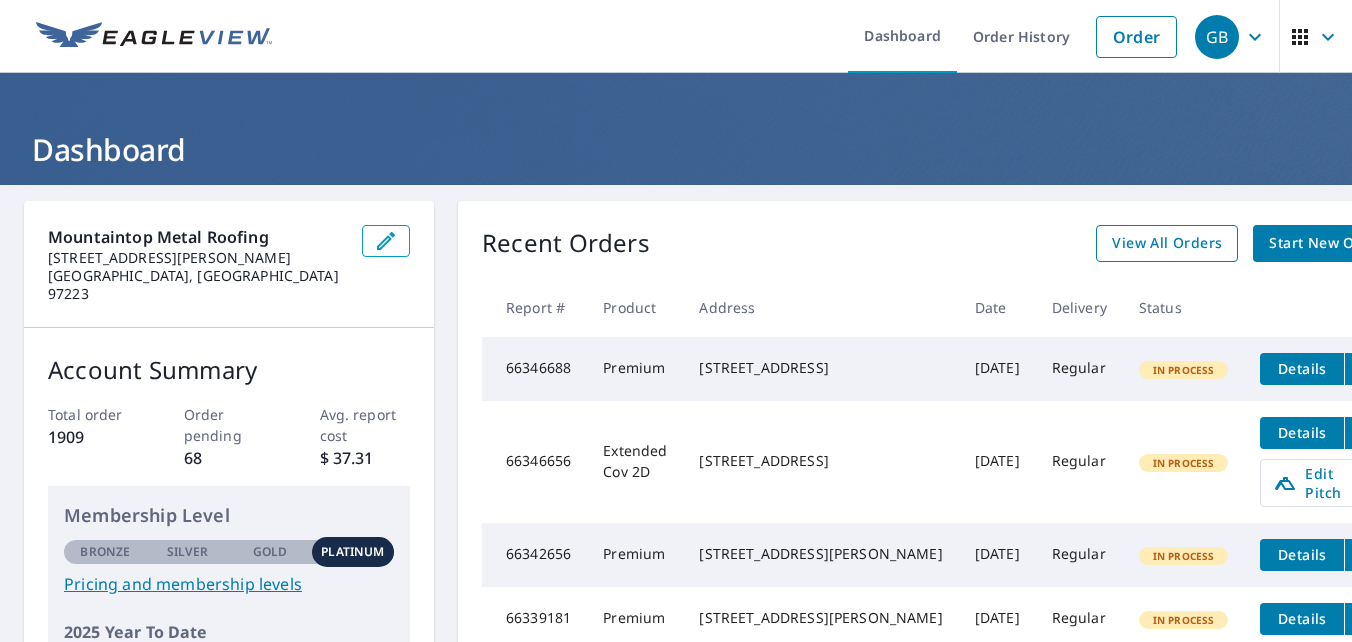 click on "View All Orders" at bounding box center (1167, 243) 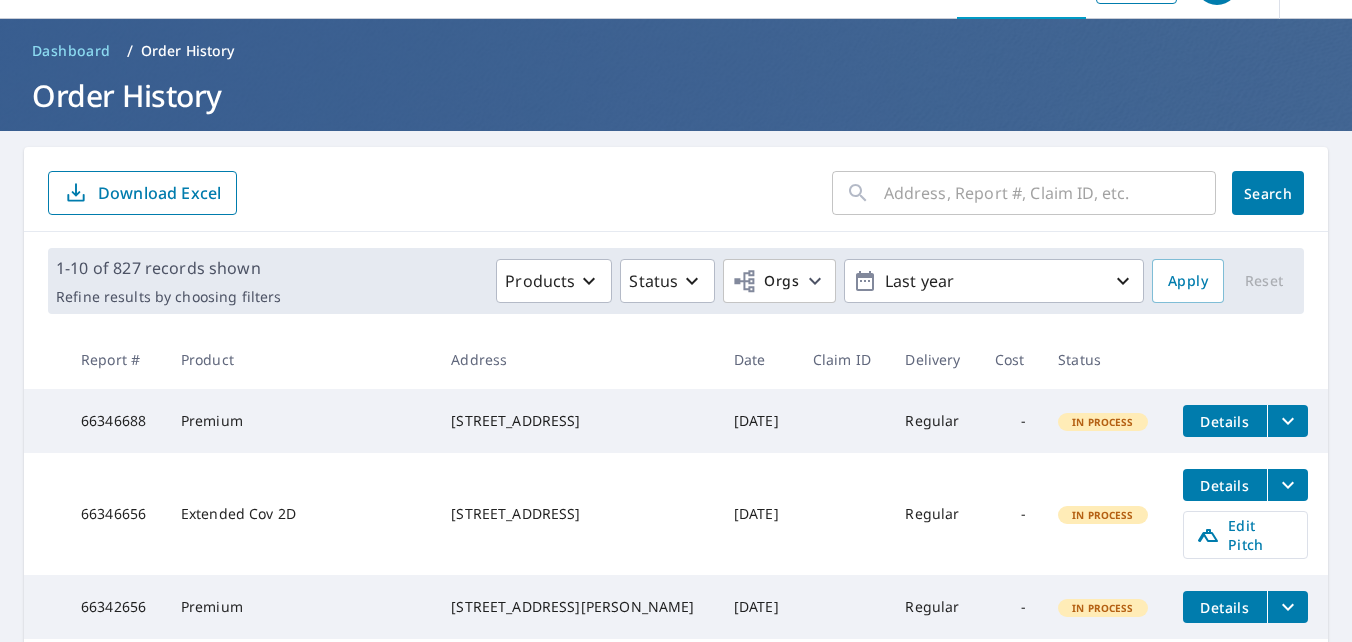 scroll, scrollTop: 100, scrollLeft: 0, axis: vertical 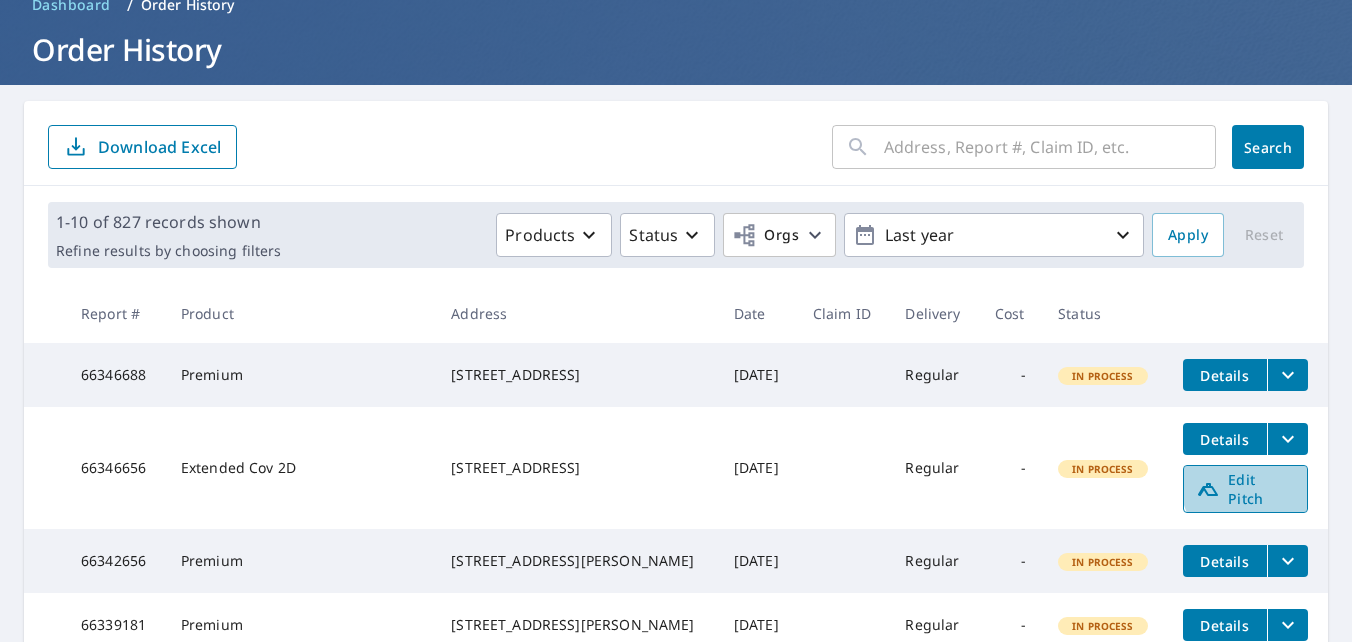 click on "Edit Pitch" at bounding box center [1245, 489] 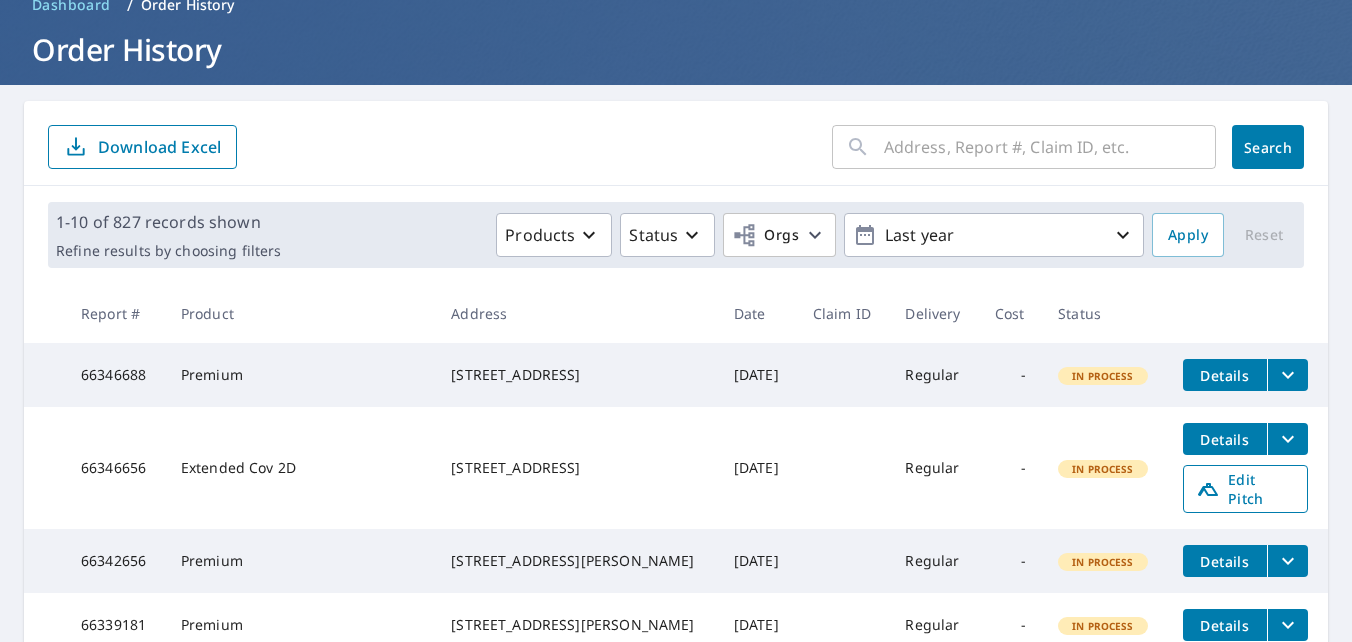 scroll, scrollTop: 100, scrollLeft: 0, axis: vertical 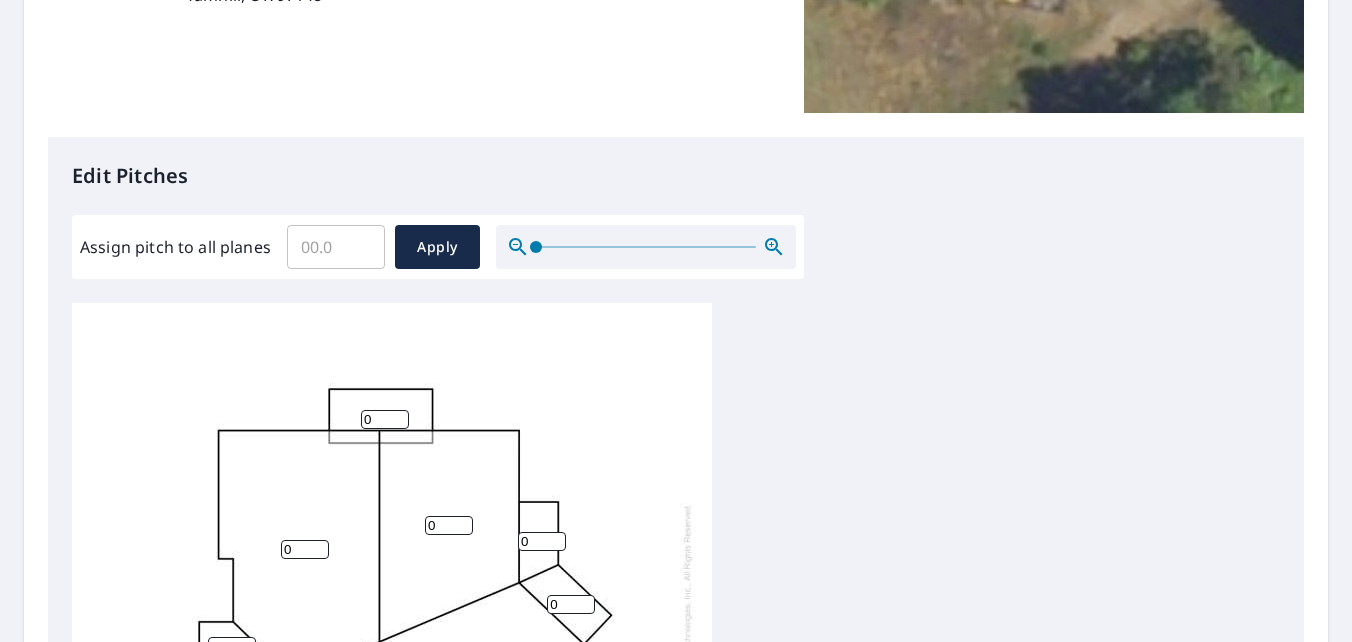 click on "Assign pitch to all planes" at bounding box center (336, 247) 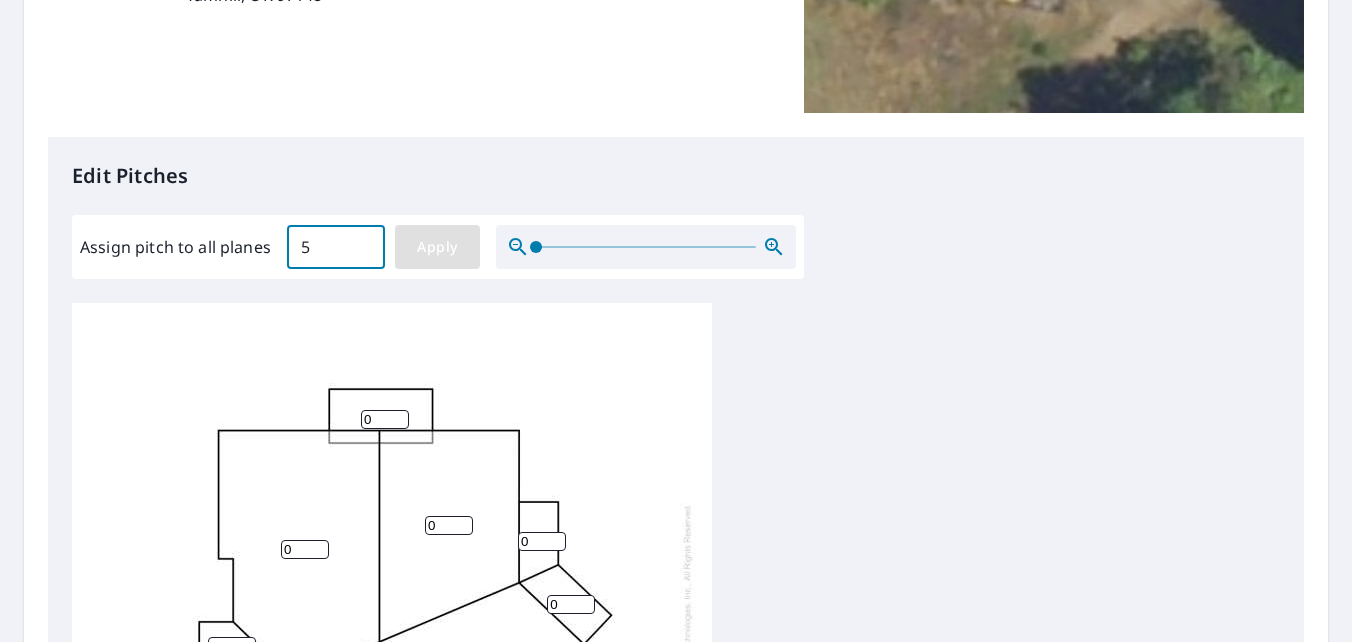 type on "5" 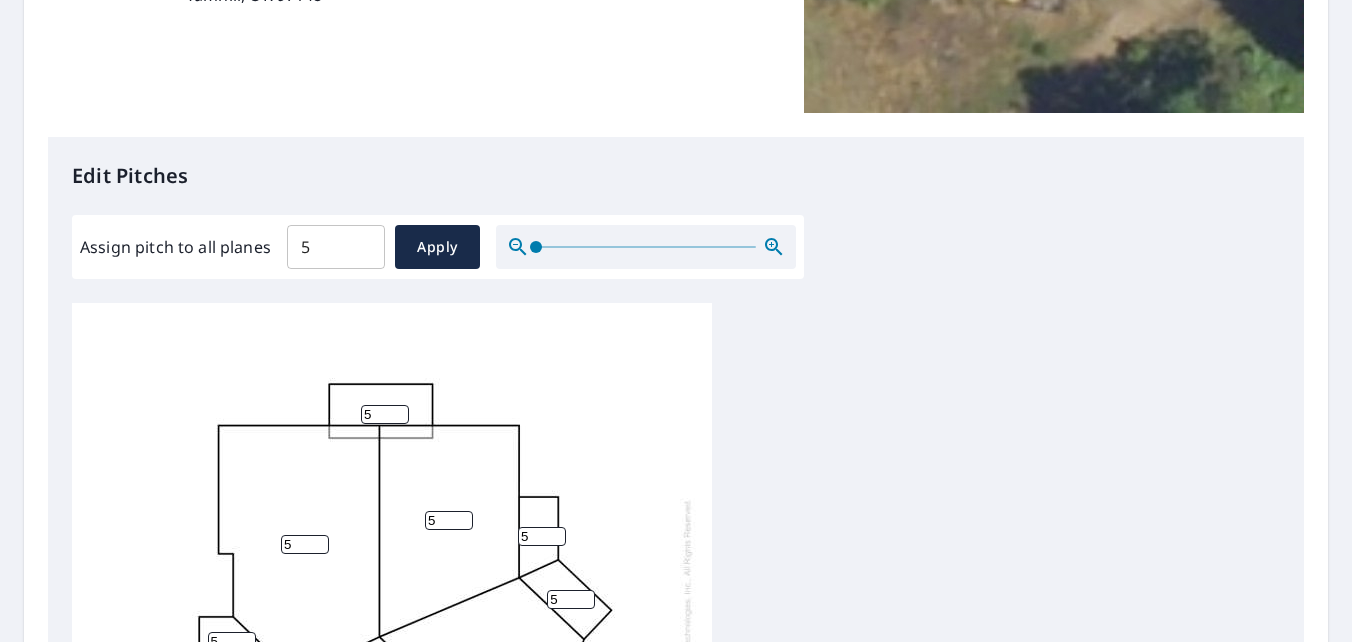 scroll, scrollTop: 20, scrollLeft: 0, axis: vertical 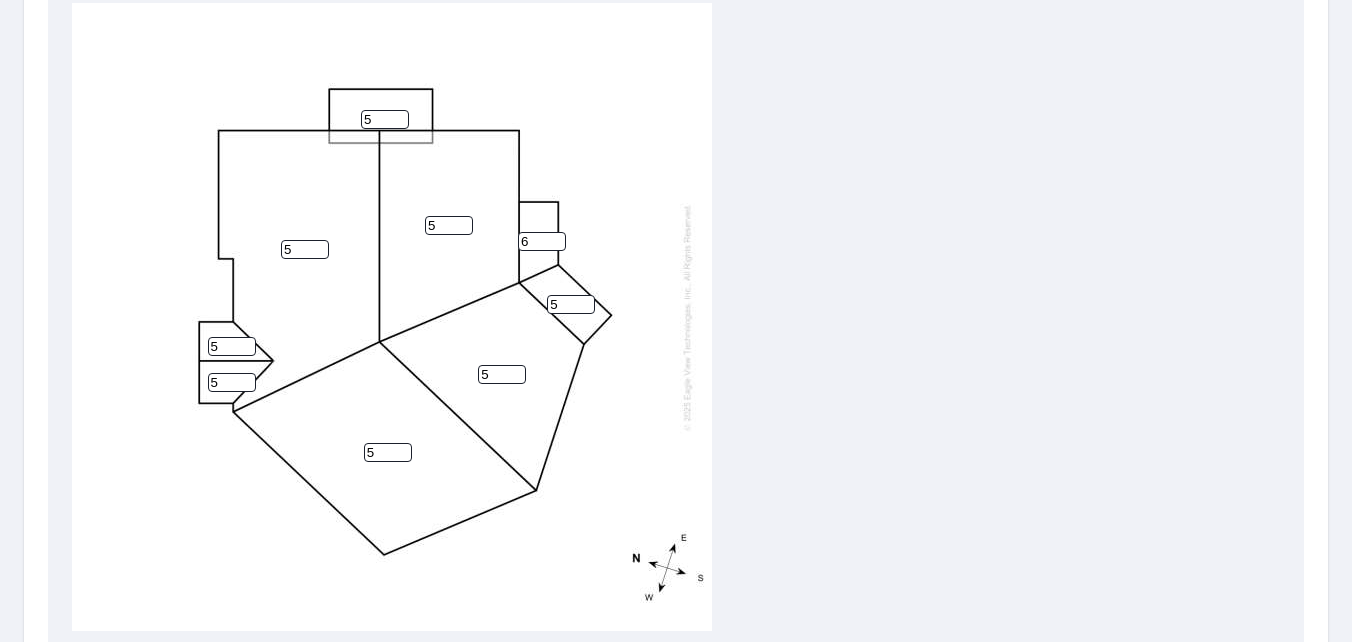 click on "6" at bounding box center (542, 241) 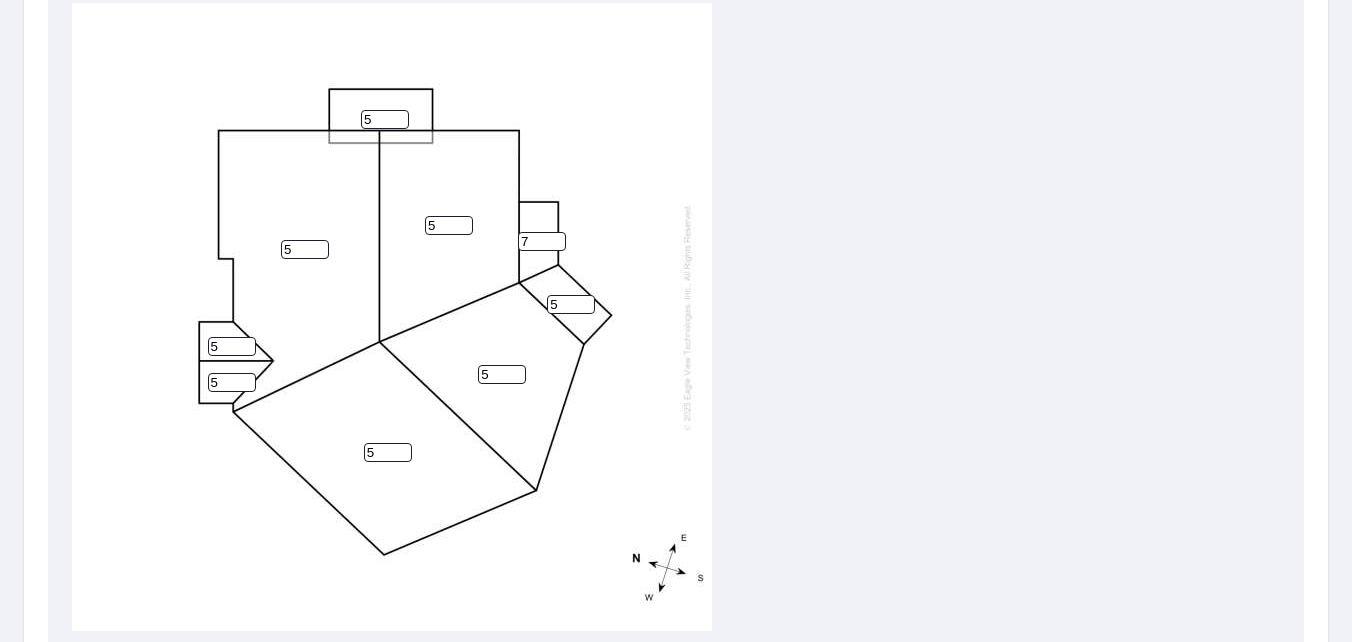 click on "7" at bounding box center [542, 241] 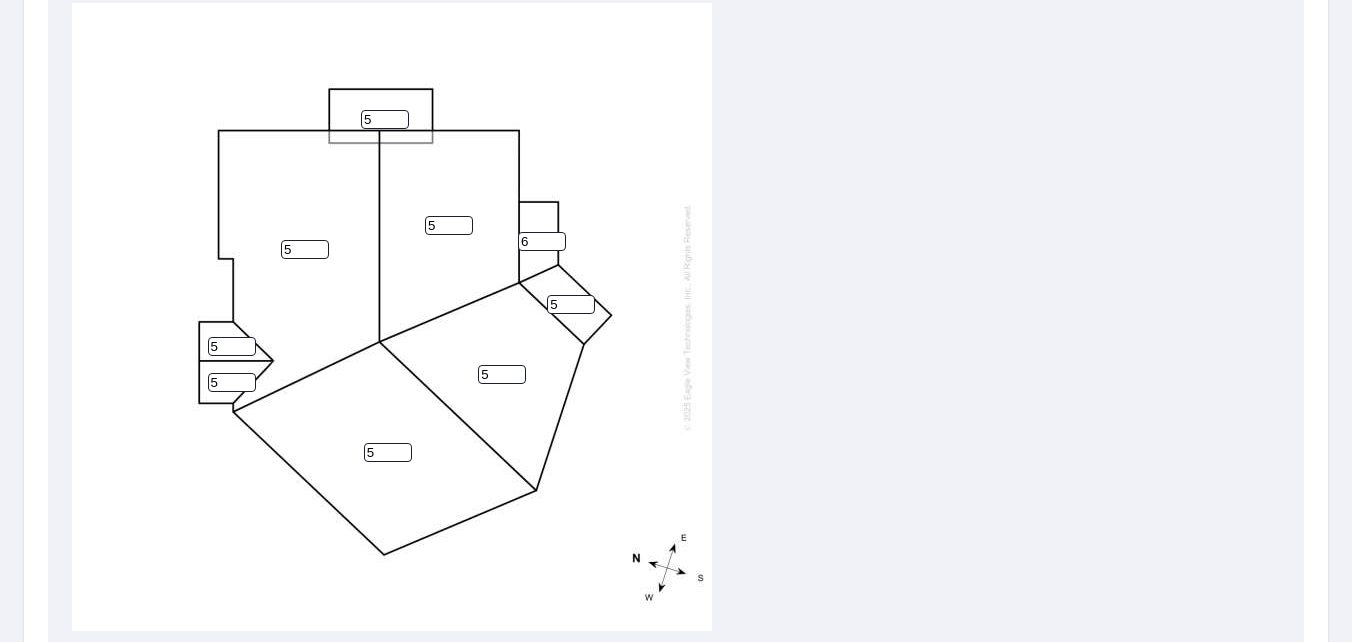 click on "6" at bounding box center (542, 241) 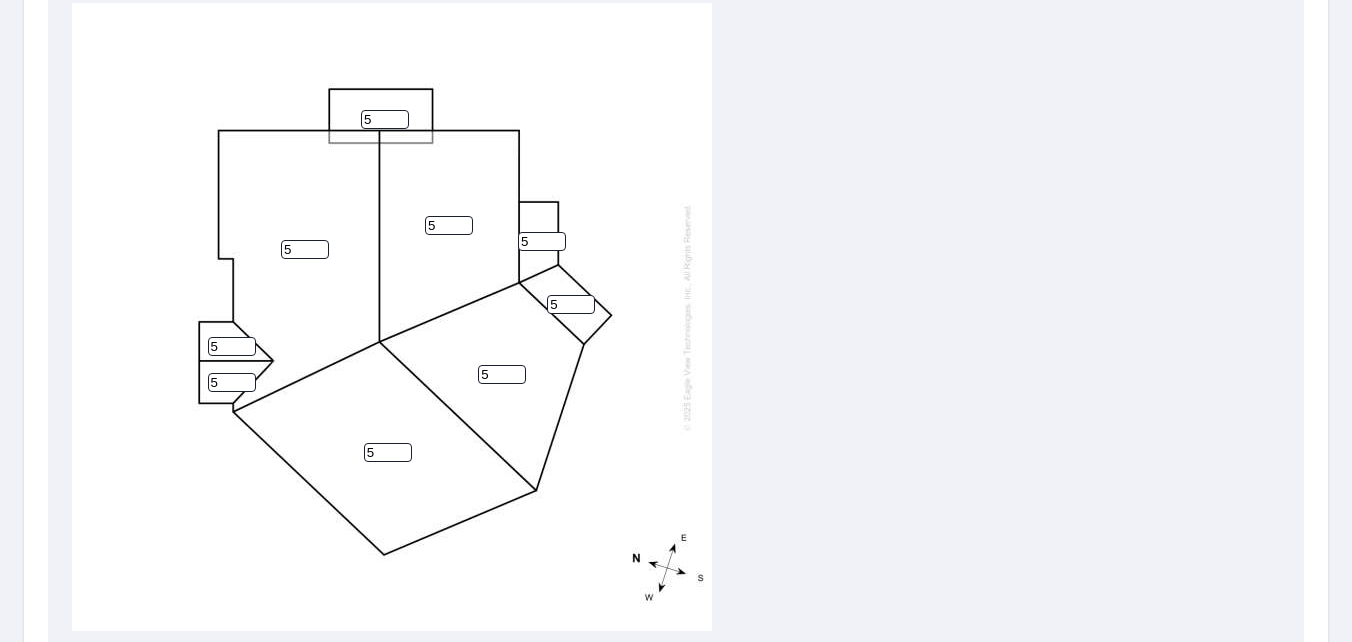 click on "5" at bounding box center (542, 241) 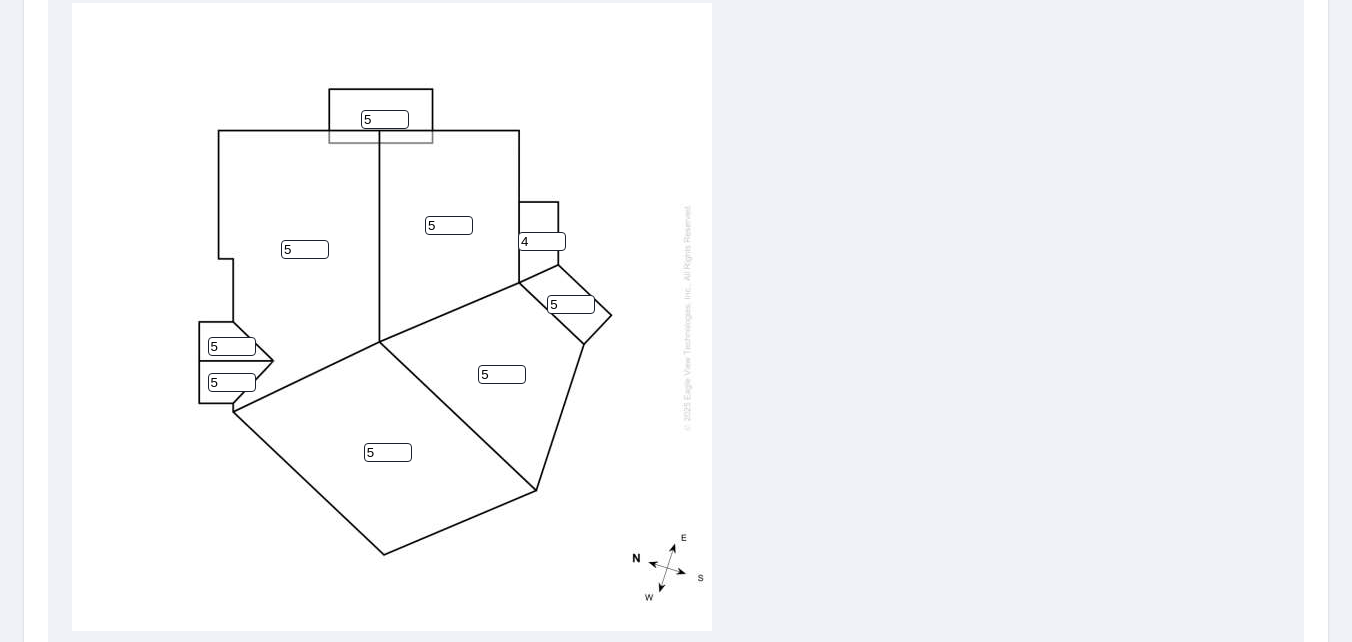 click on "4" at bounding box center (542, 241) 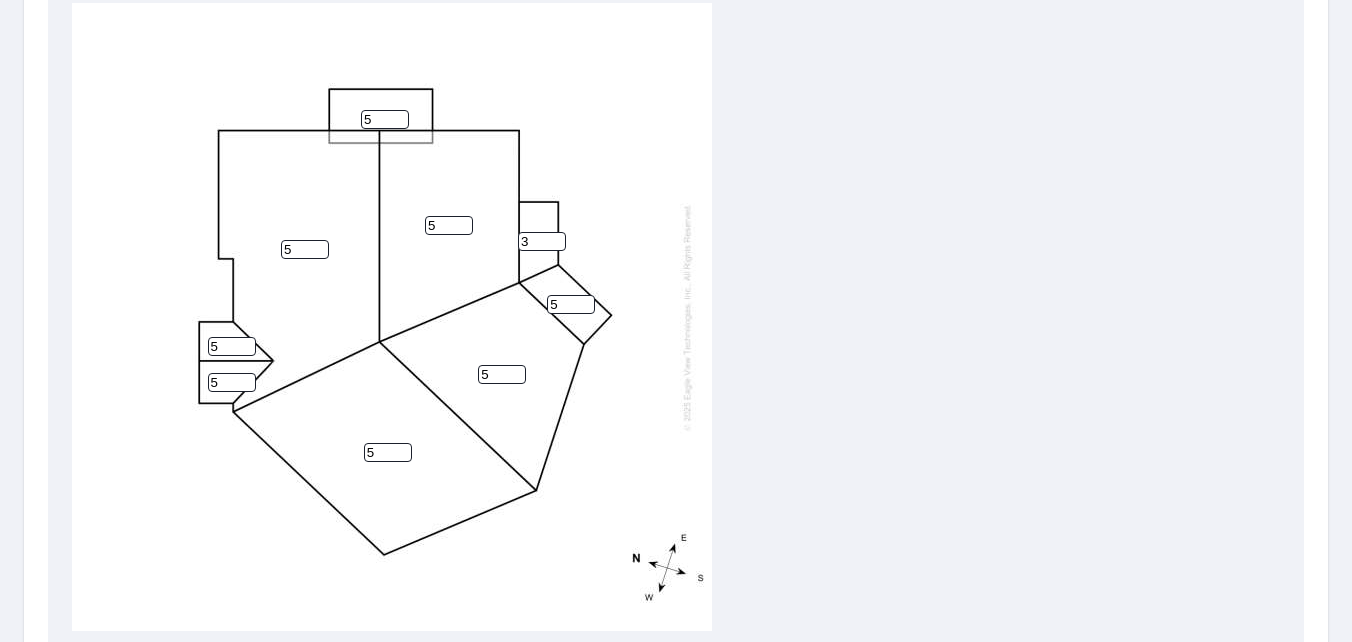 click on "3" at bounding box center [542, 241] 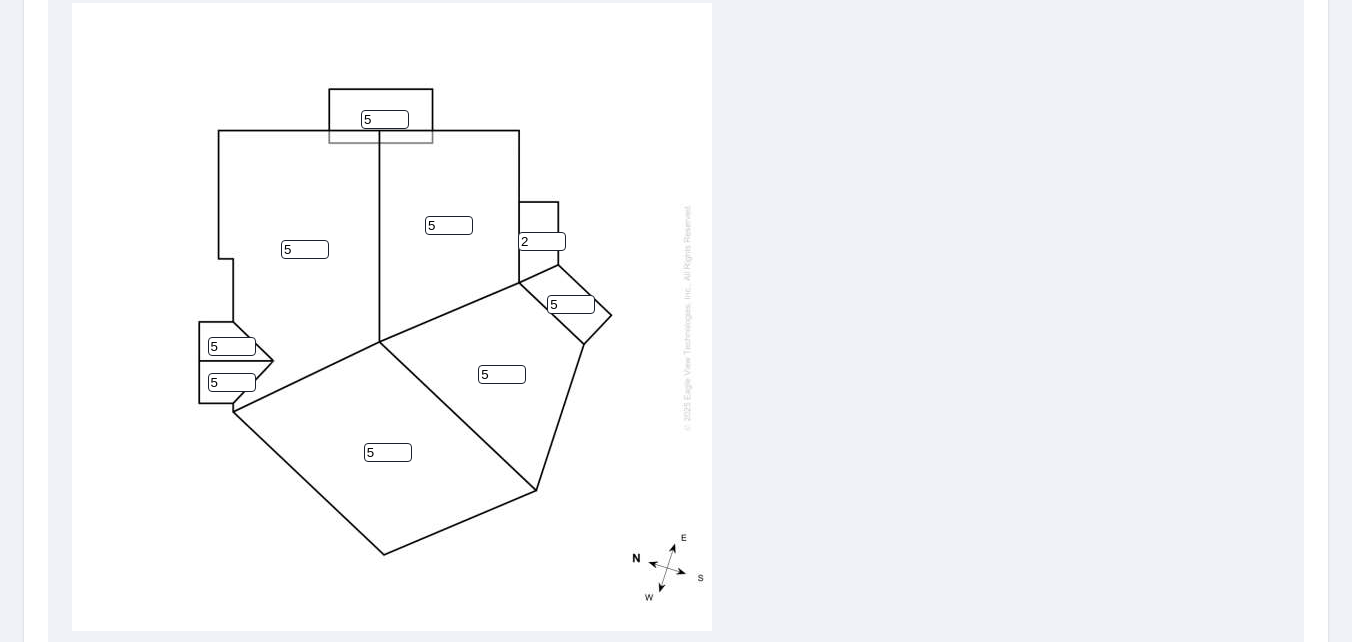 type on "2" 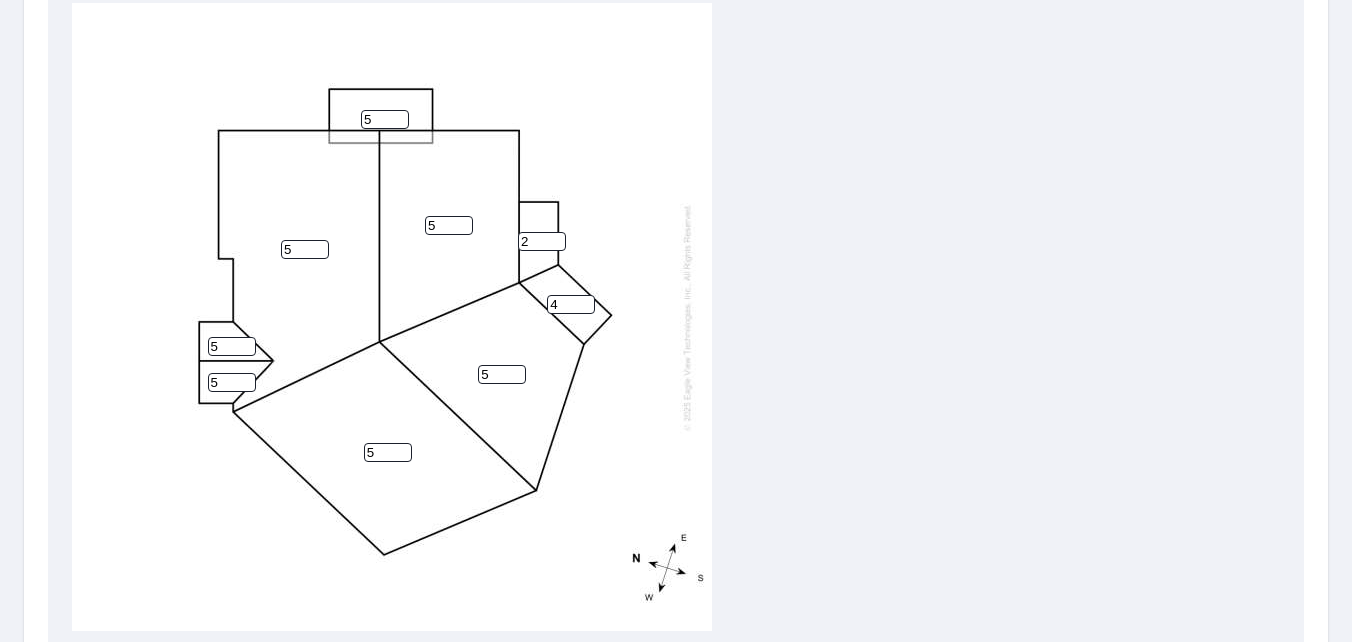 click on "4" at bounding box center [571, 304] 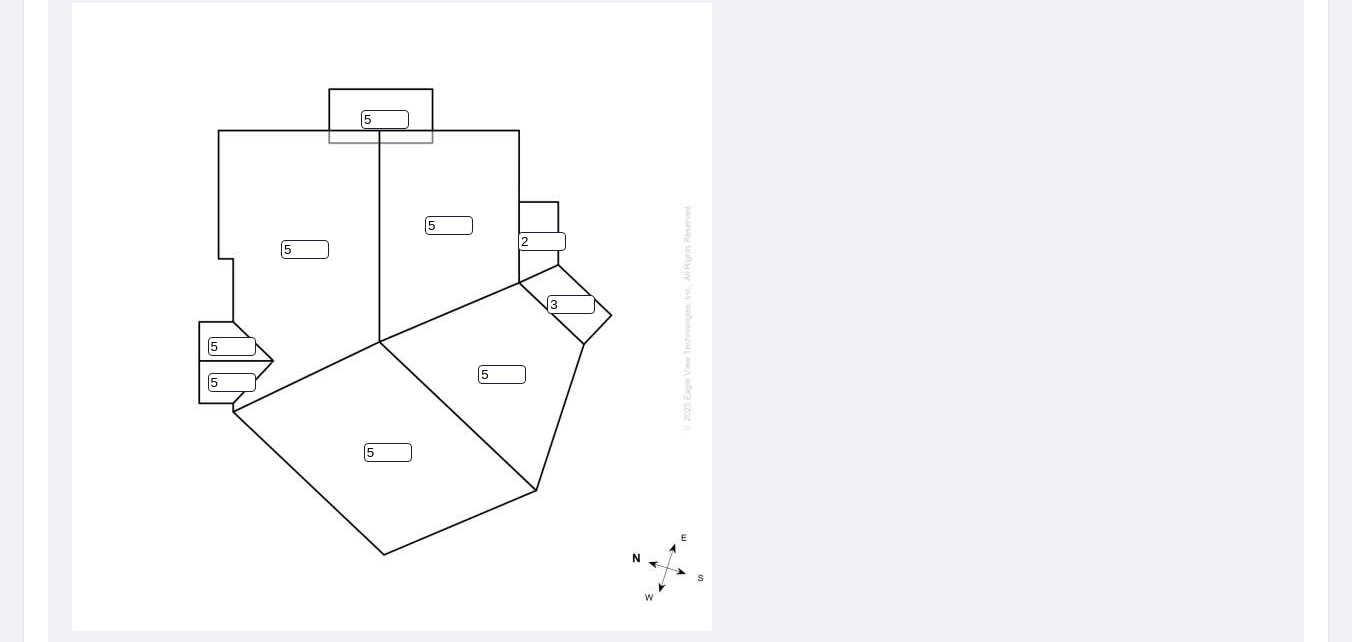 click on "3" at bounding box center [571, 304] 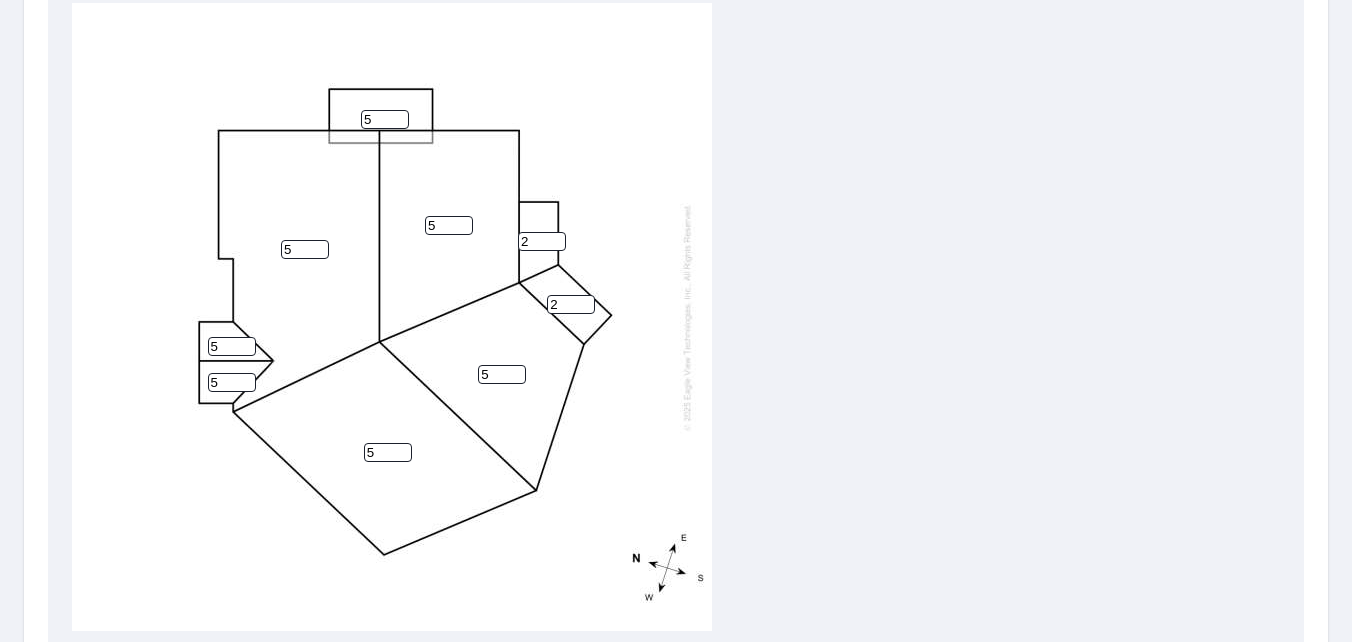 type on "2" 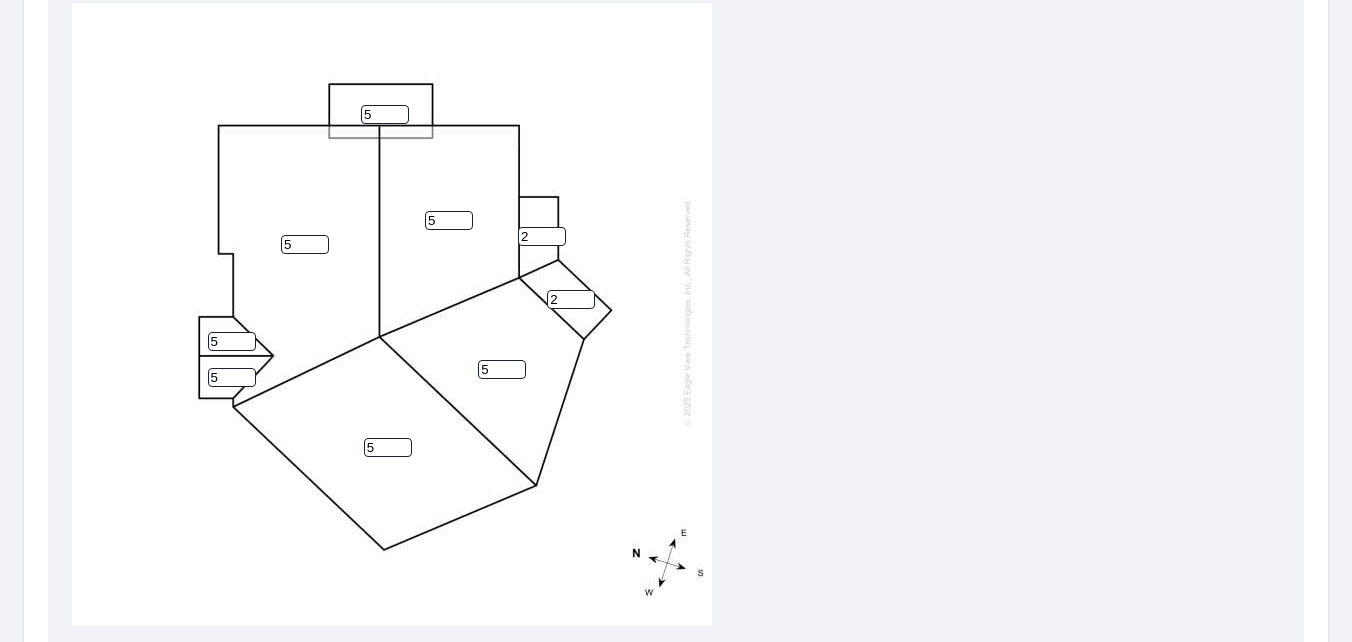 scroll, scrollTop: 20, scrollLeft: 0, axis: vertical 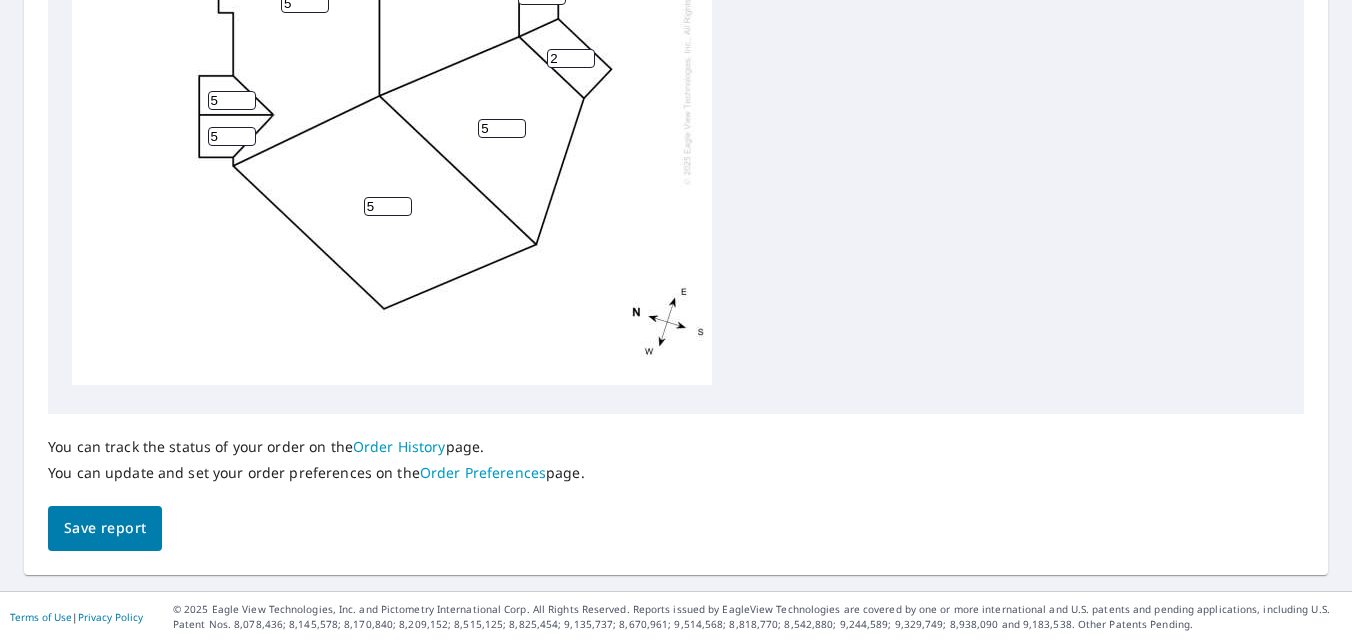 click on "Save report" at bounding box center [105, 528] 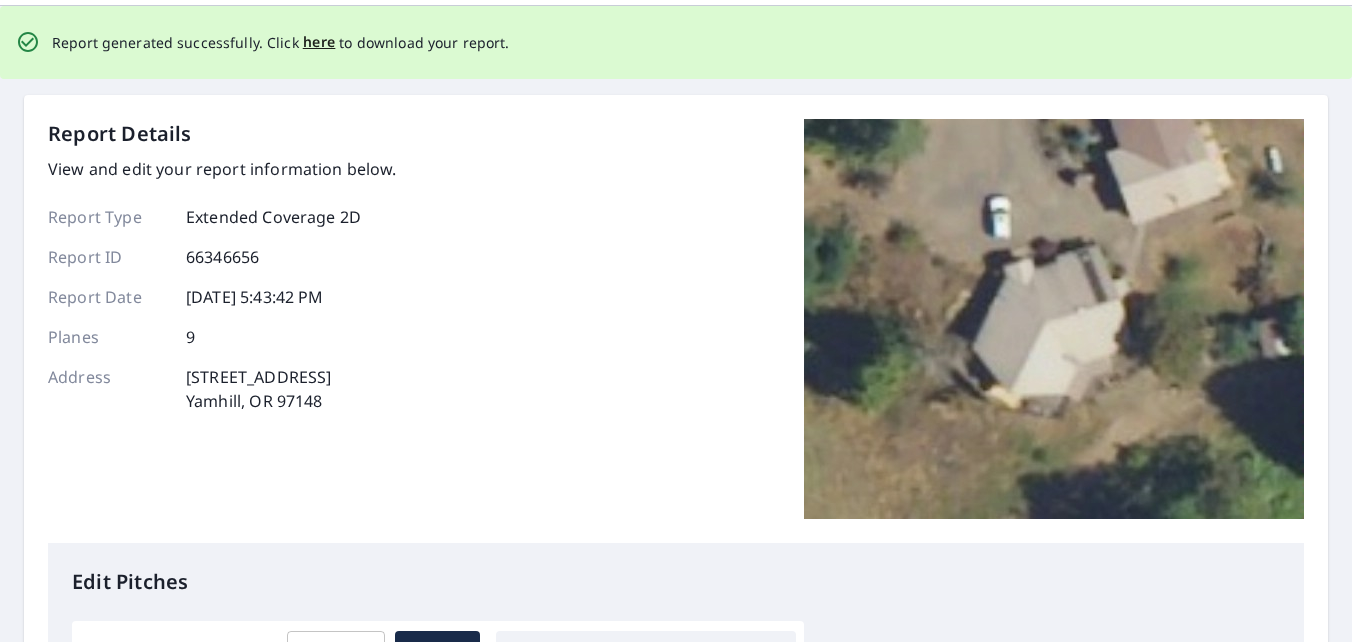 scroll, scrollTop: 0, scrollLeft: 0, axis: both 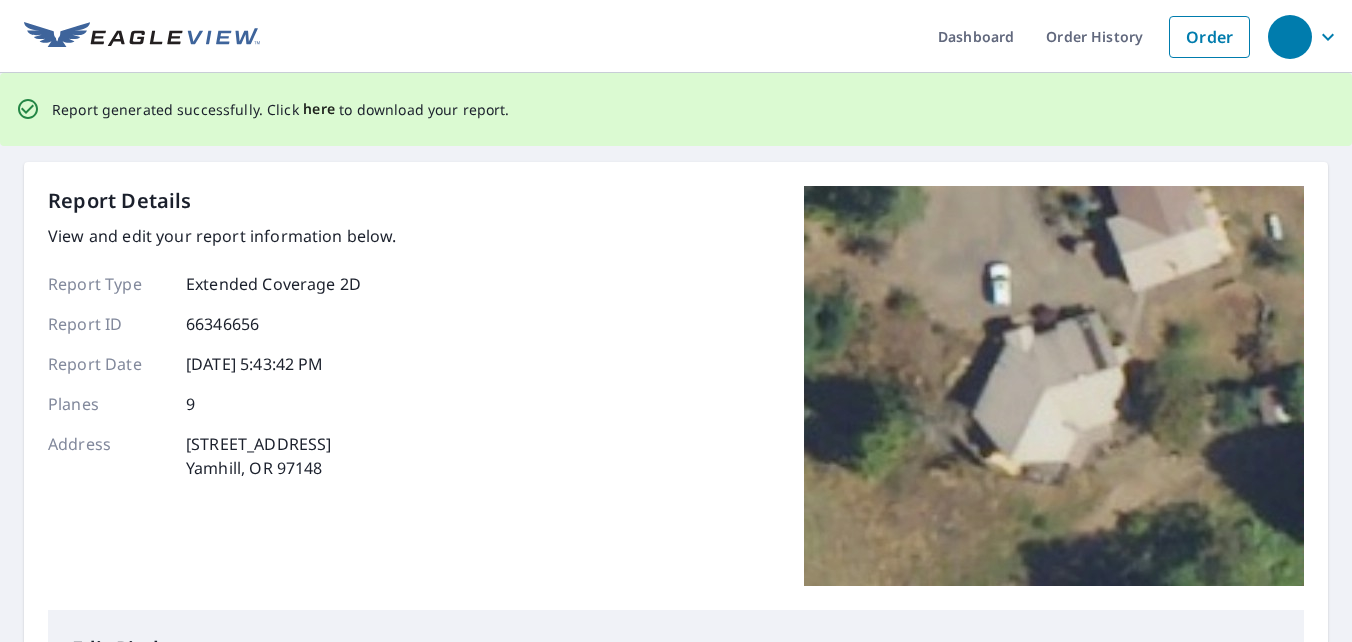 click on "here" at bounding box center [319, 109] 